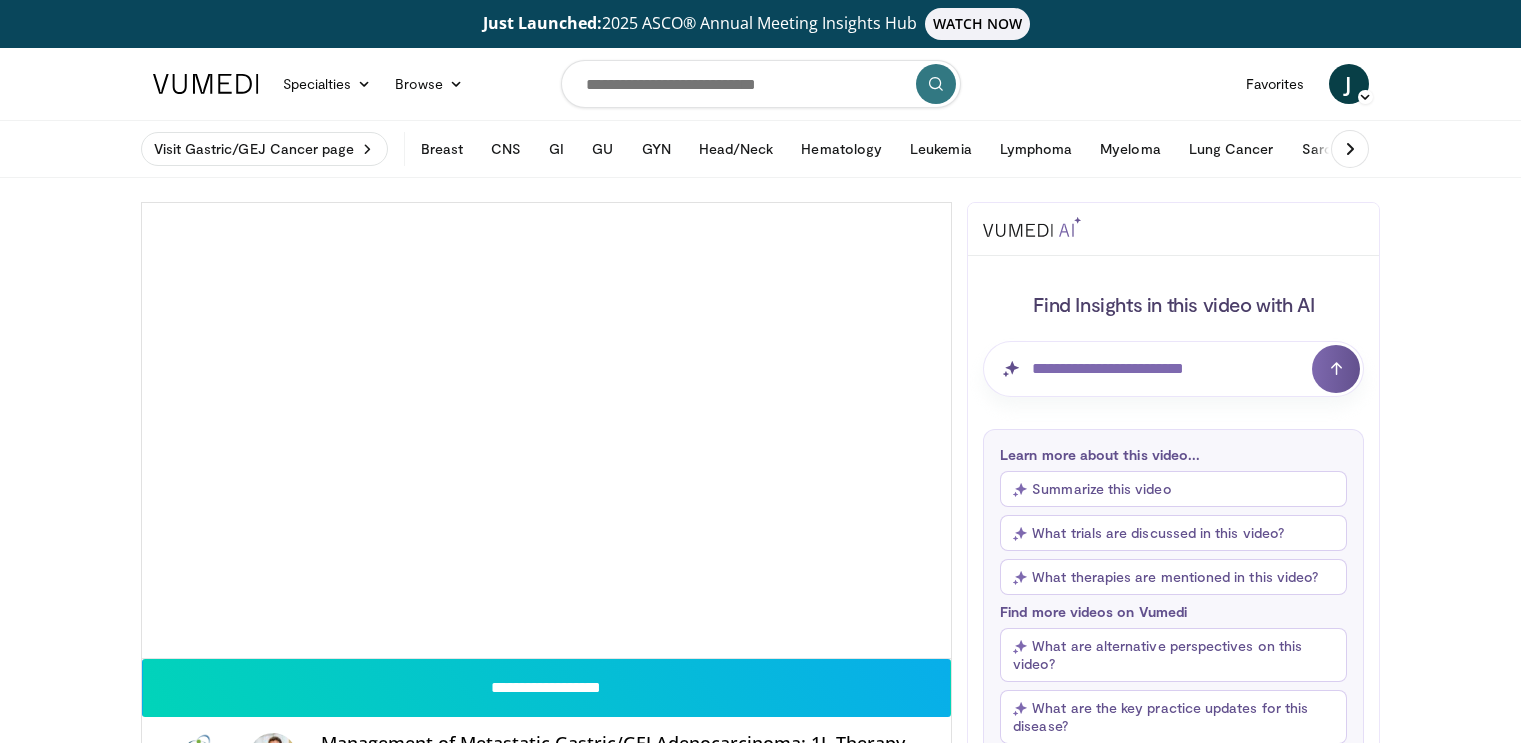 scroll, scrollTop: 0, scrollLeft: 0, axis: both 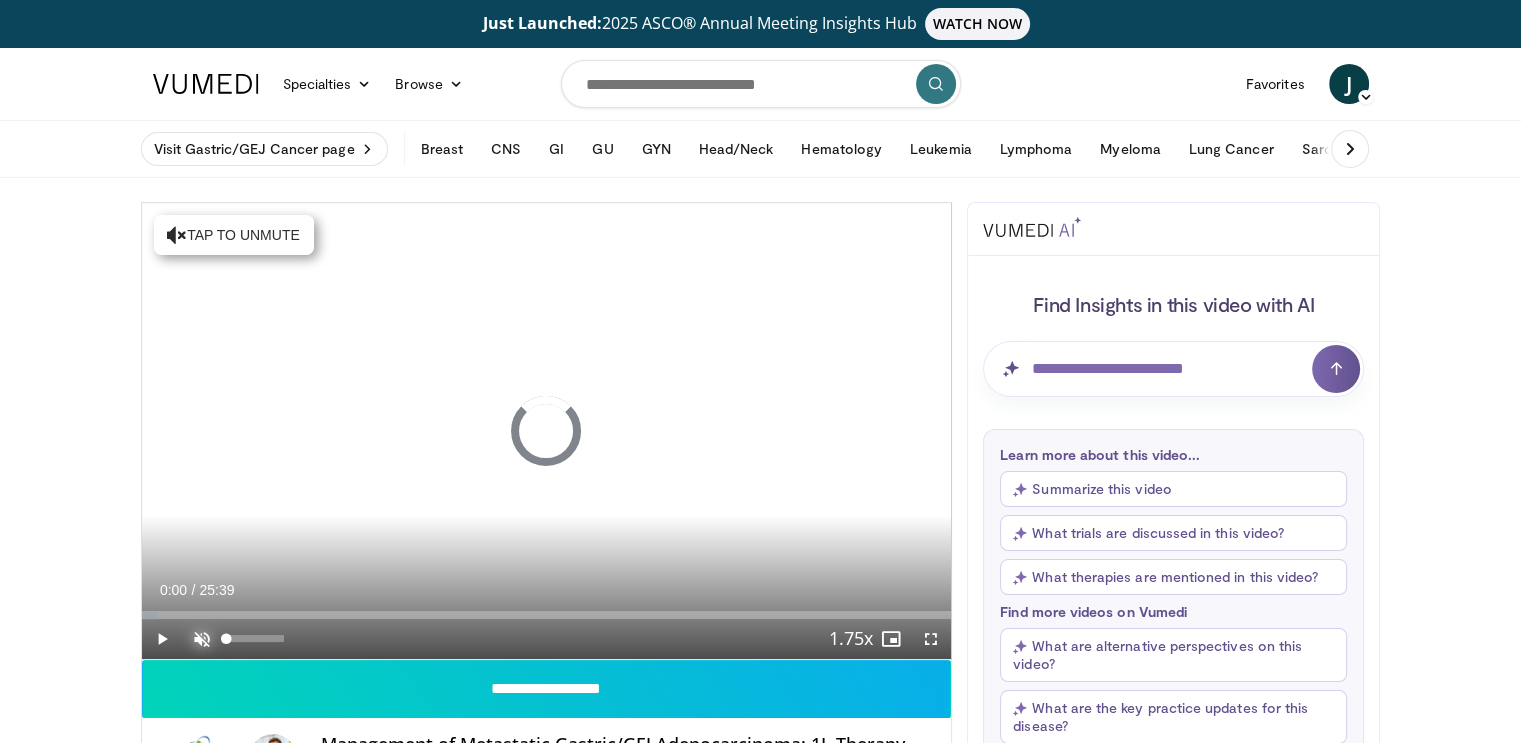click at bounding box center [202, 639] 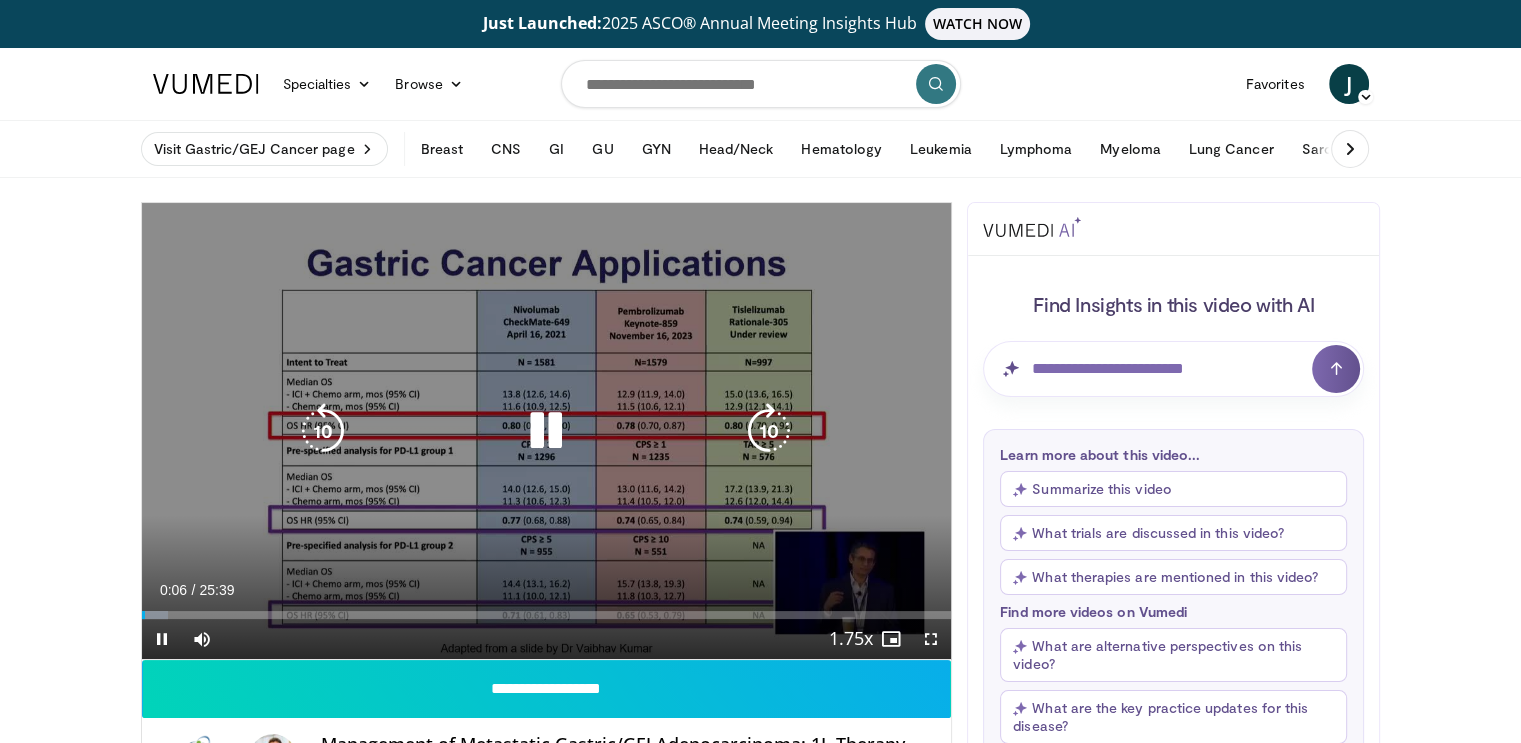 click at bounding box center (546, 431) 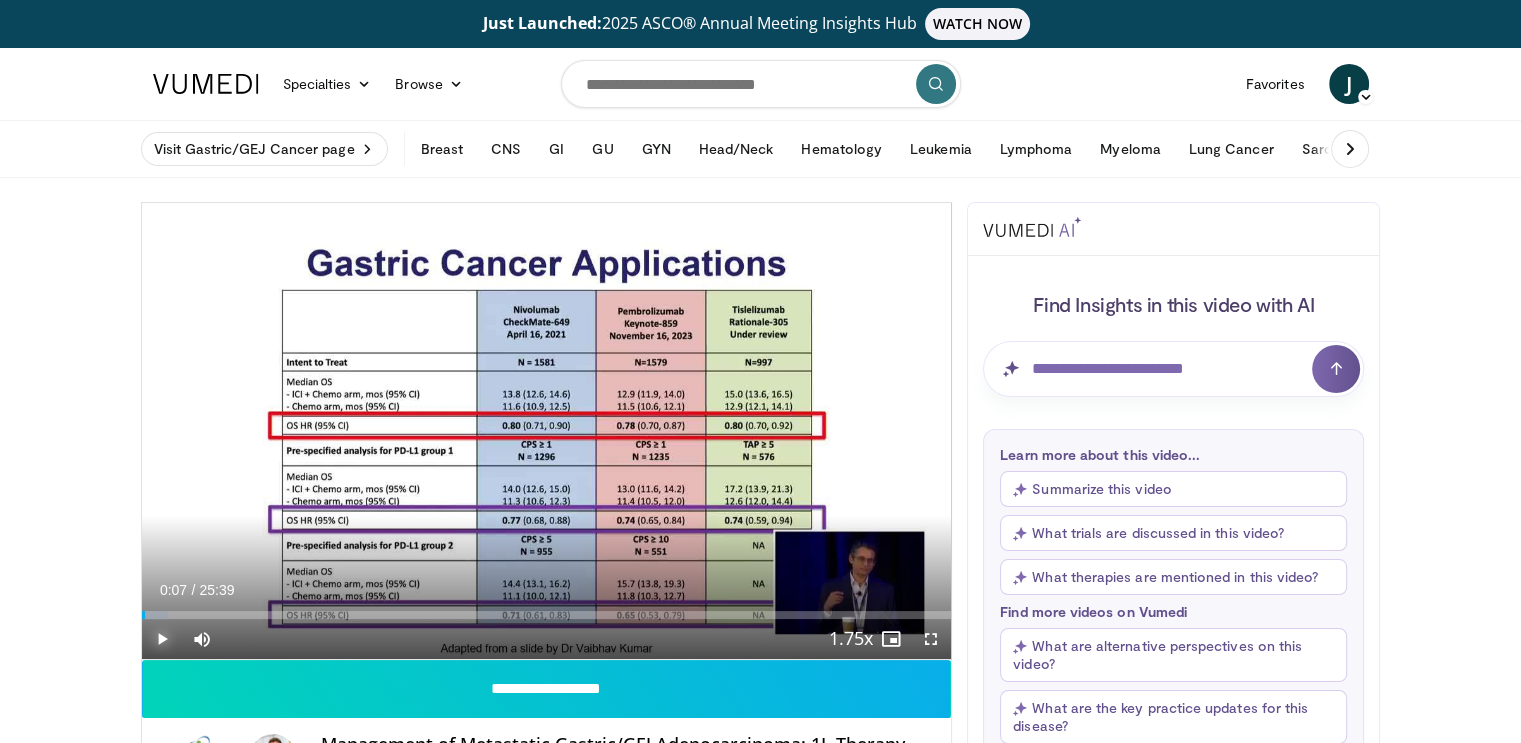 click at bounding box center [162, 639] 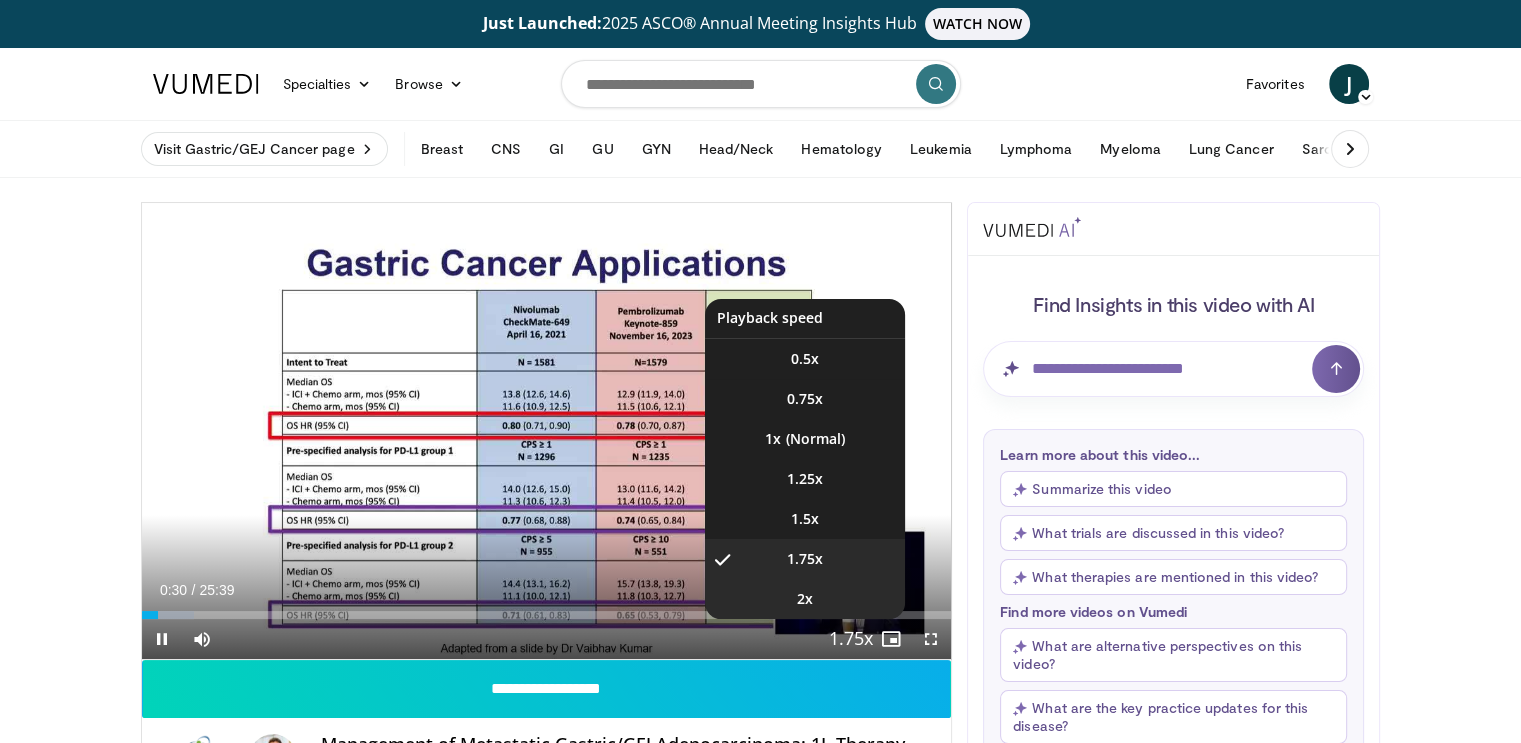 click on "2x" at bounding box center (805, 599) 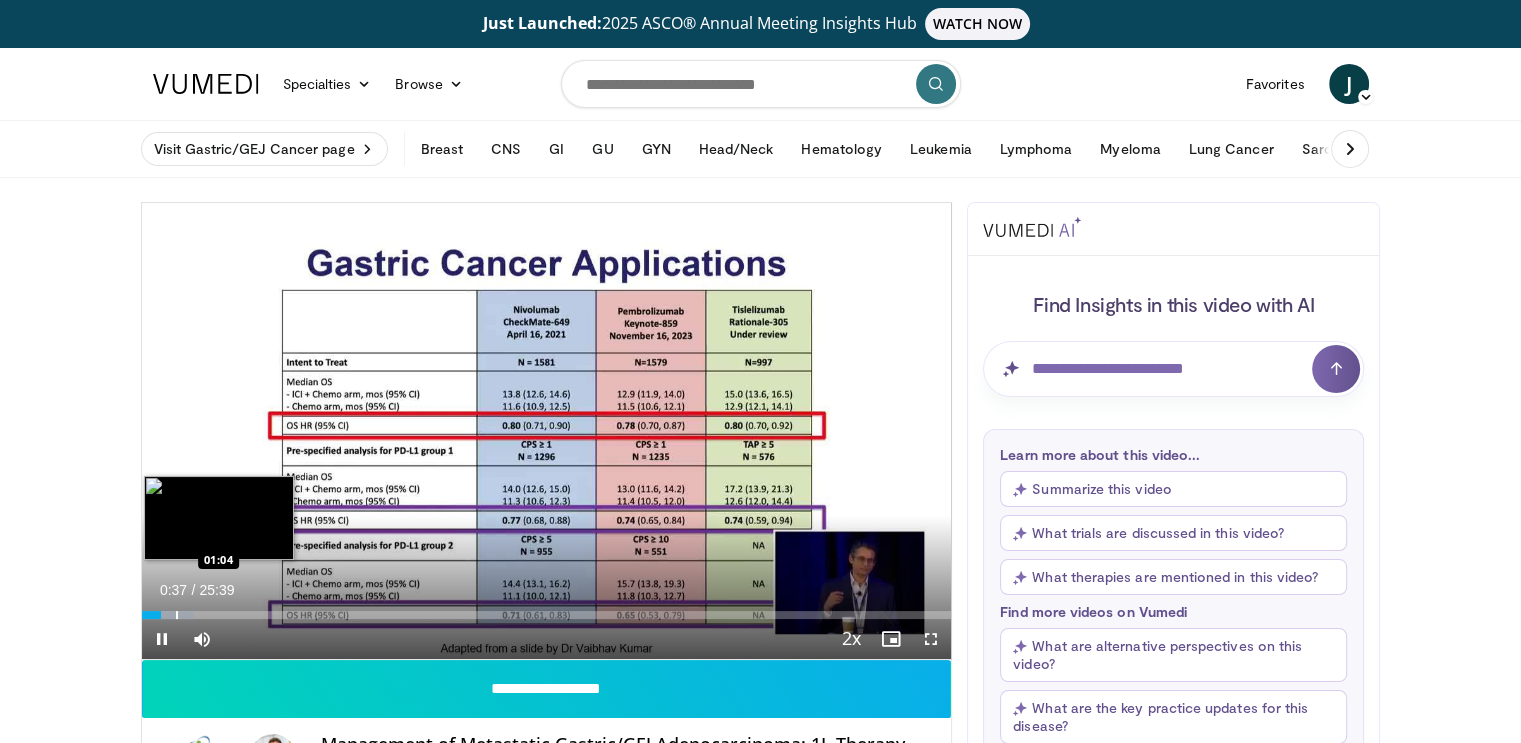 click at bounding box center [168, 615] 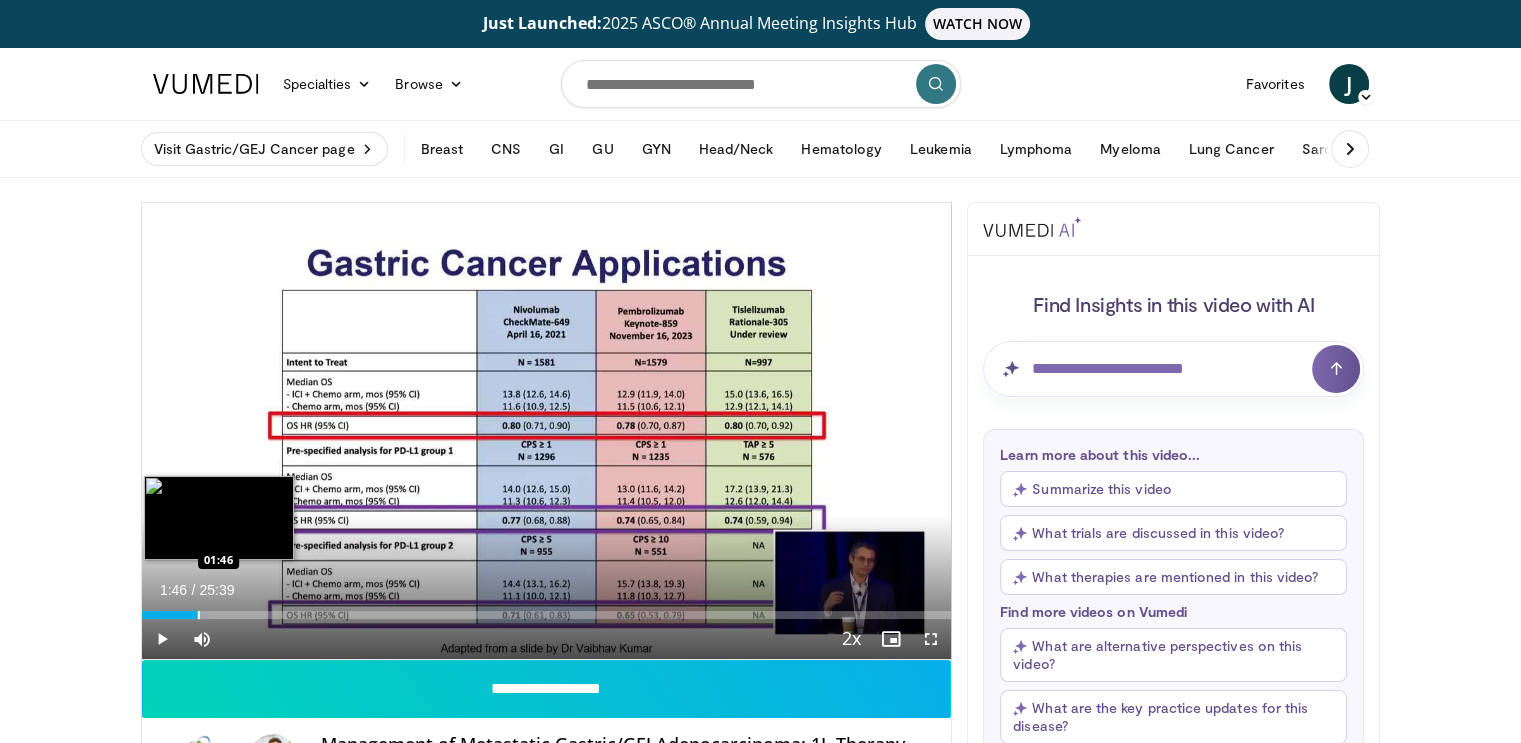 click at bounding box center (199, 615) 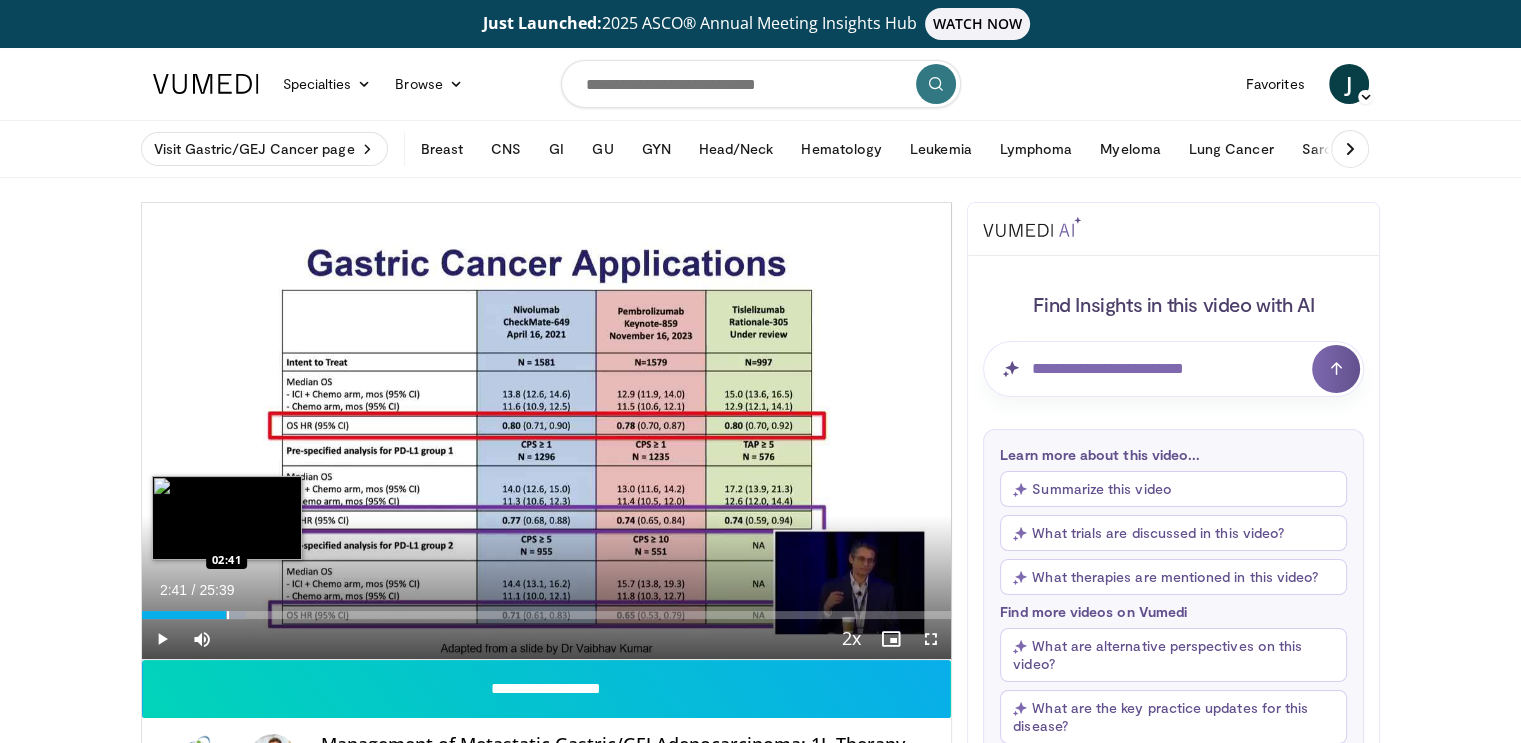 drag, startPoint x: 226, startPoint y: 611, endPoint x: 250, endPoint y: 610, distance: 24.020824 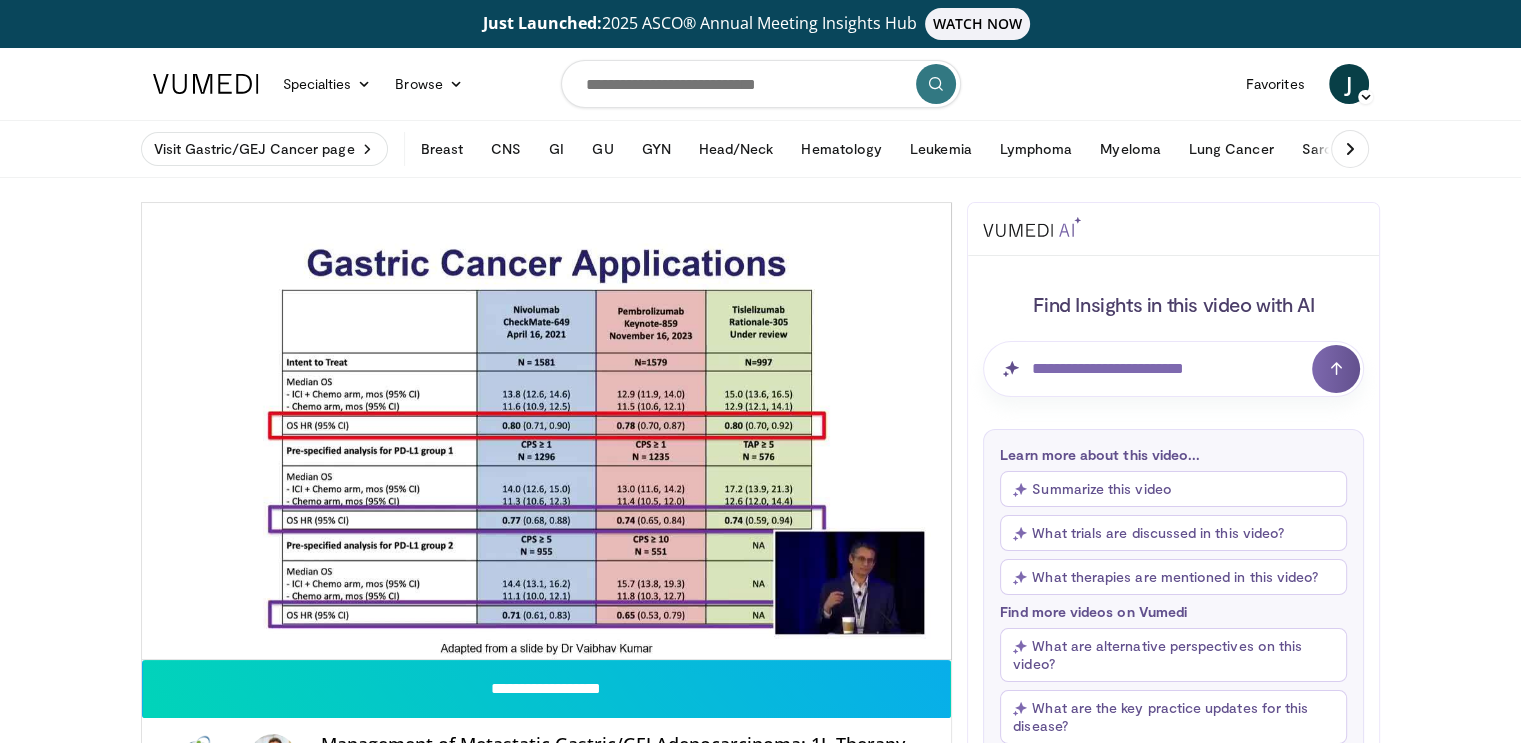 click on "10 seconds
Tap to unmute" at bounding box center (547, 431) 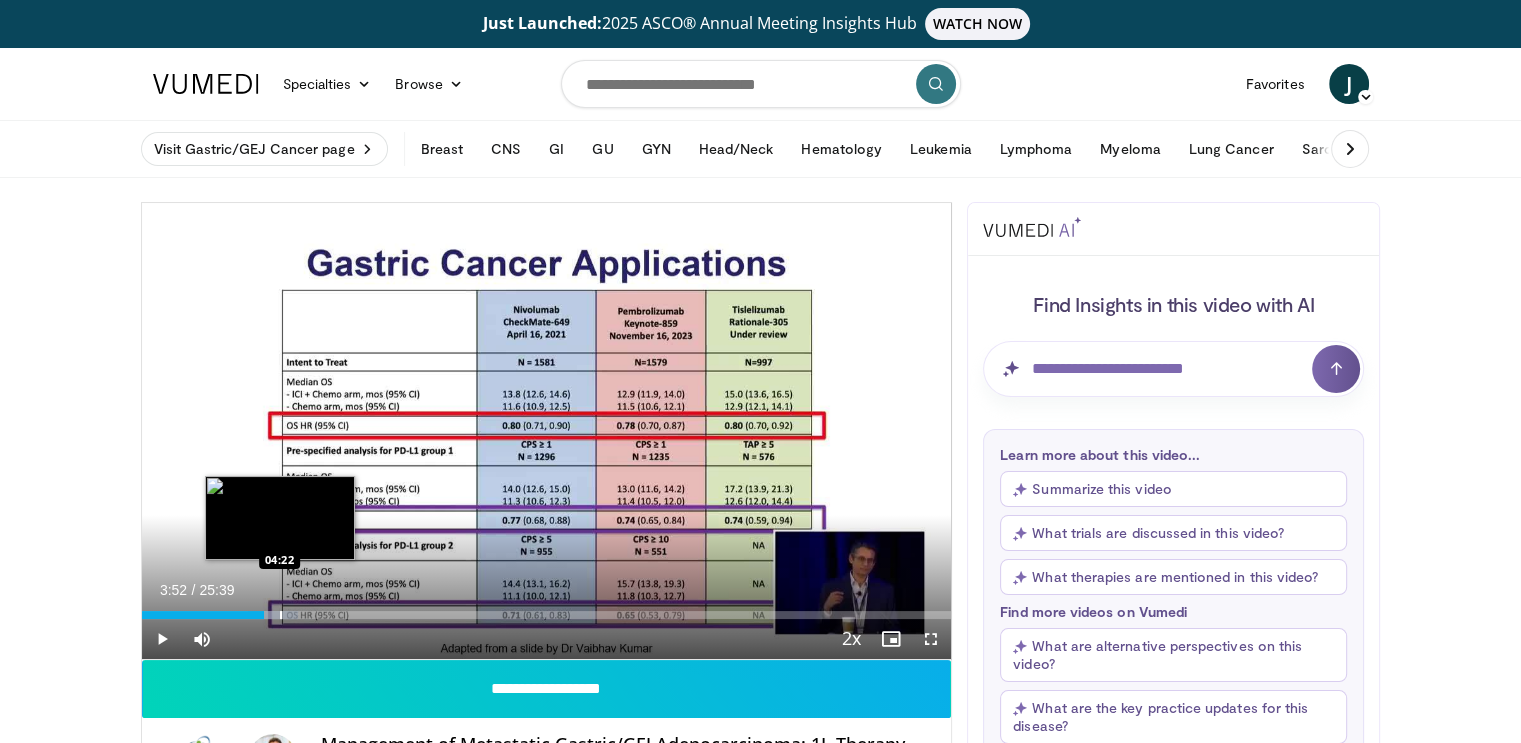 click at bounding box center [273, 615] 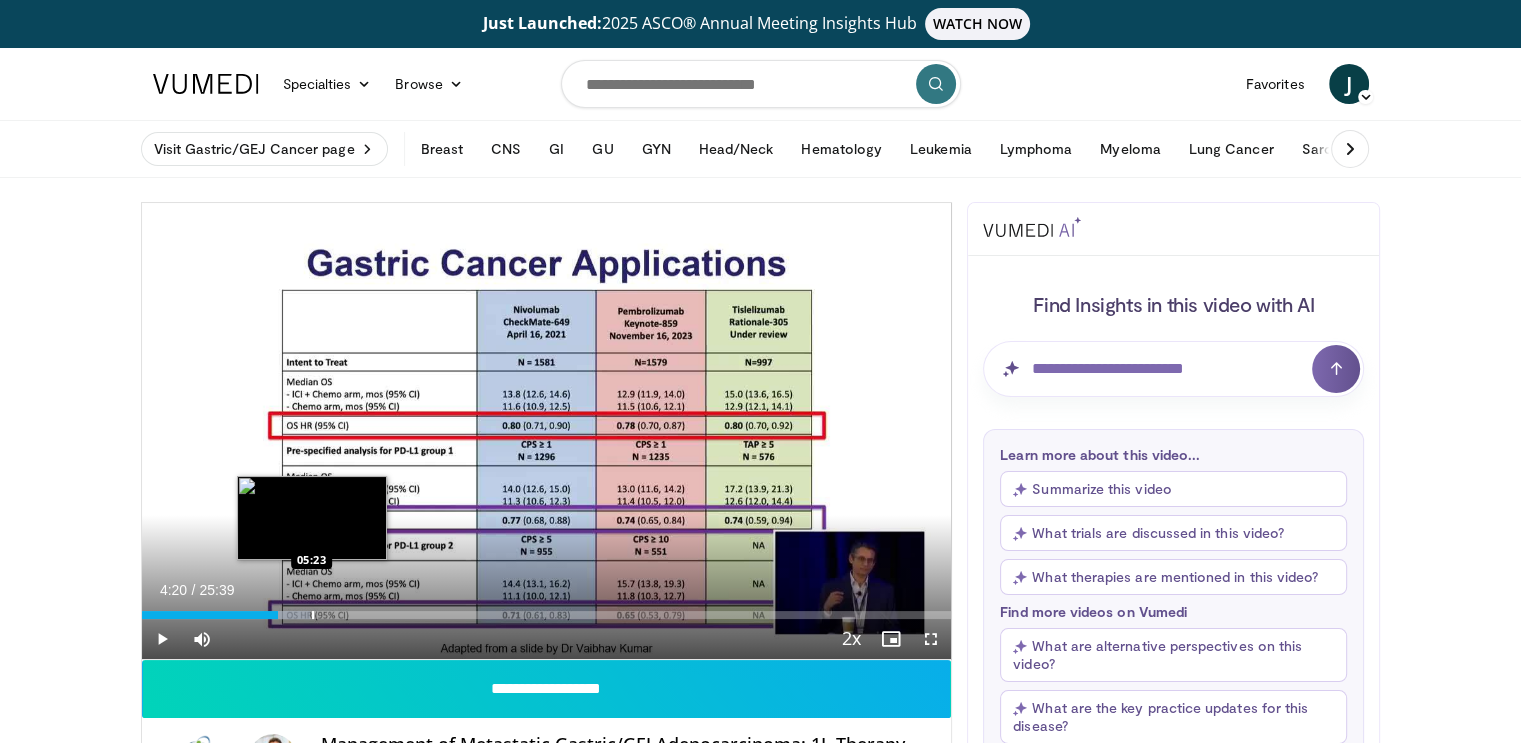 click at bounding box center (313, 615) 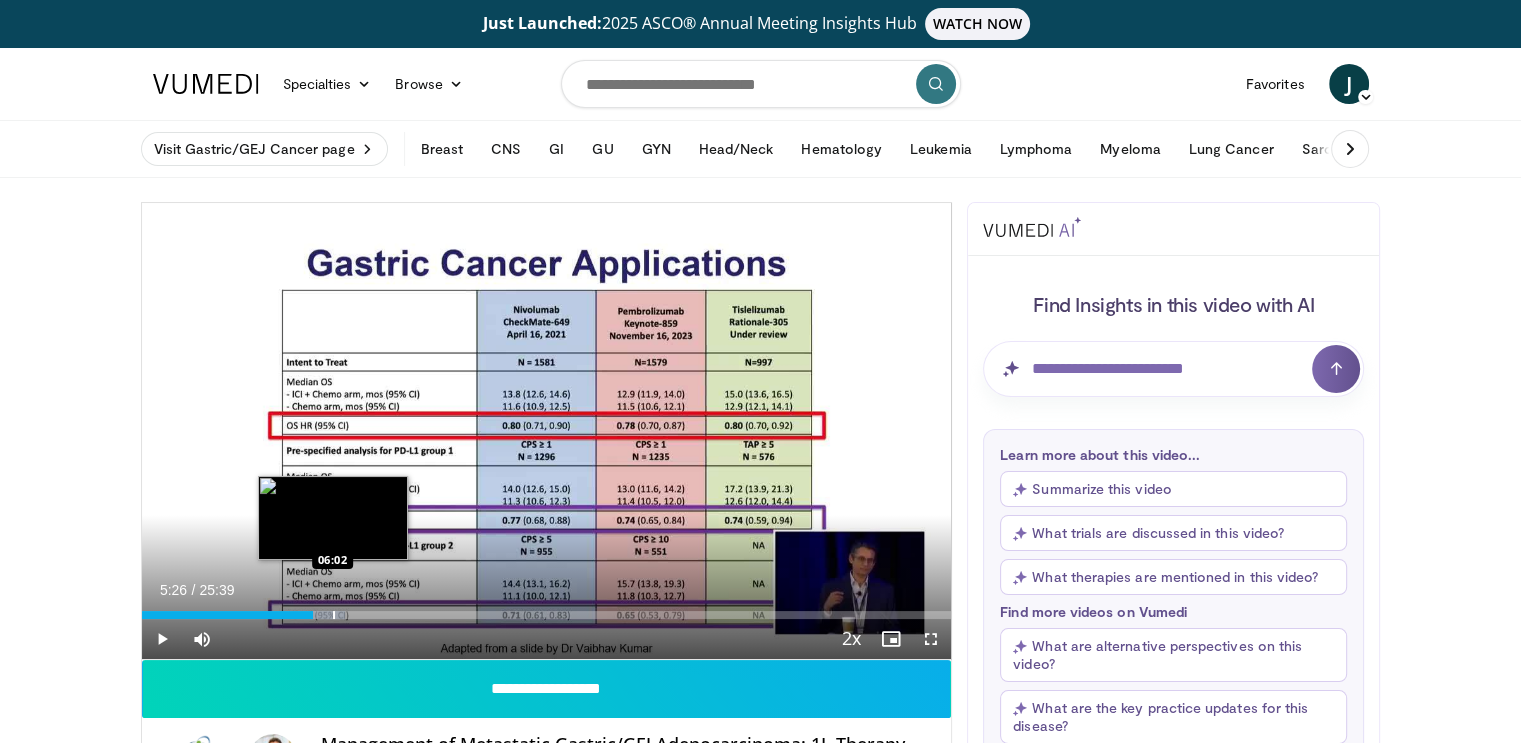 click at bounding box center [334, 615] 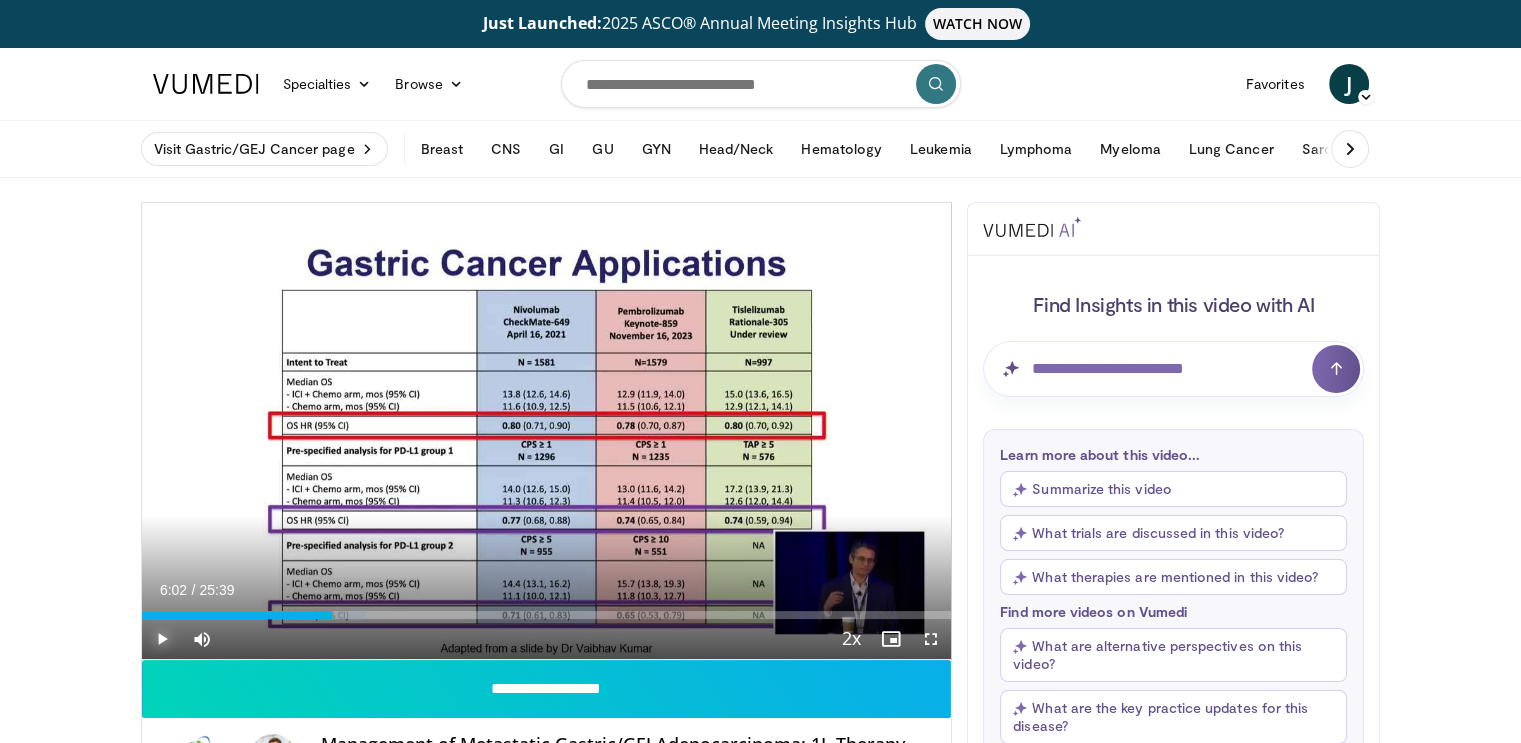 drag, startPoint x: 164, startPoint y: 639, endPoint x: 232, endPoint y: 634, distance: 68.18358 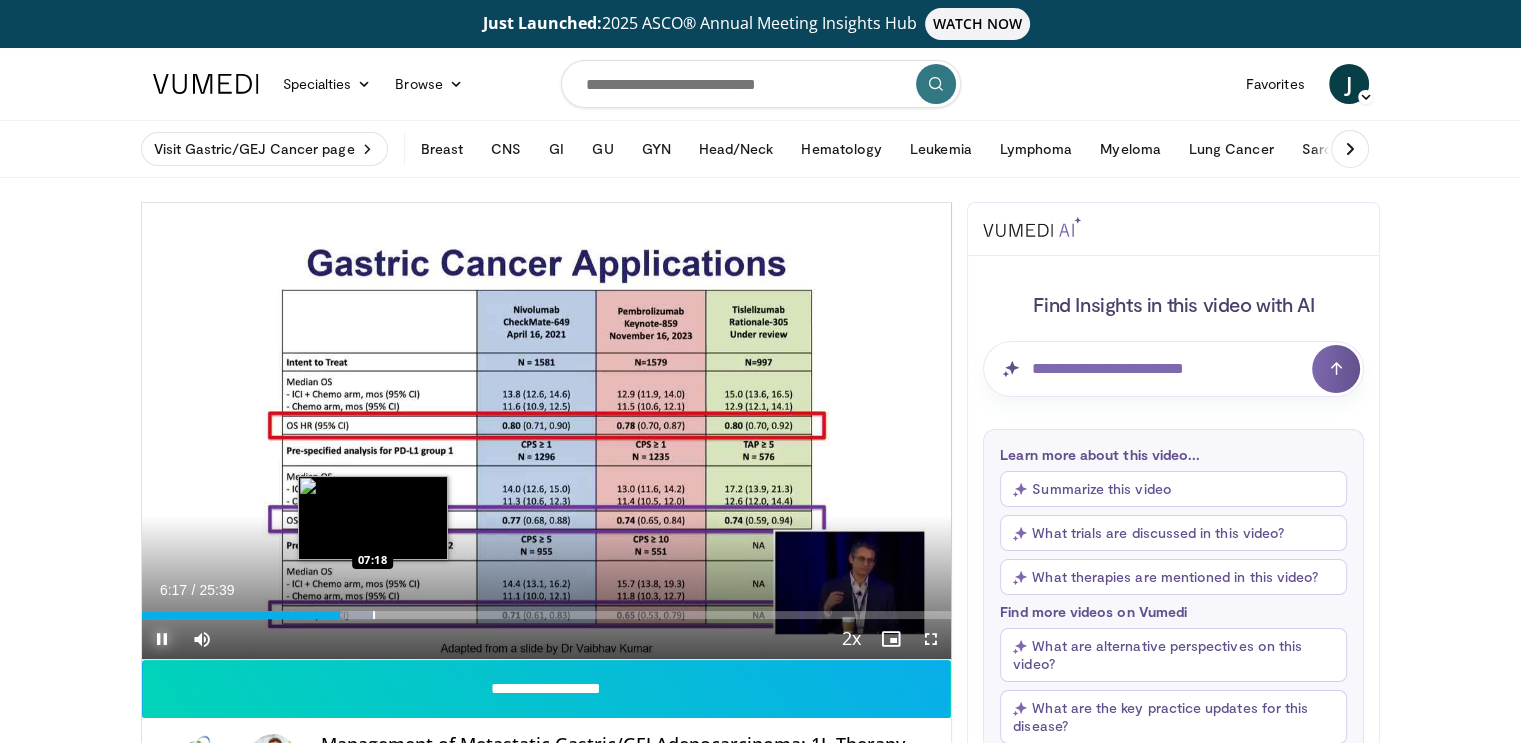 click at bounding box center (374, 615) 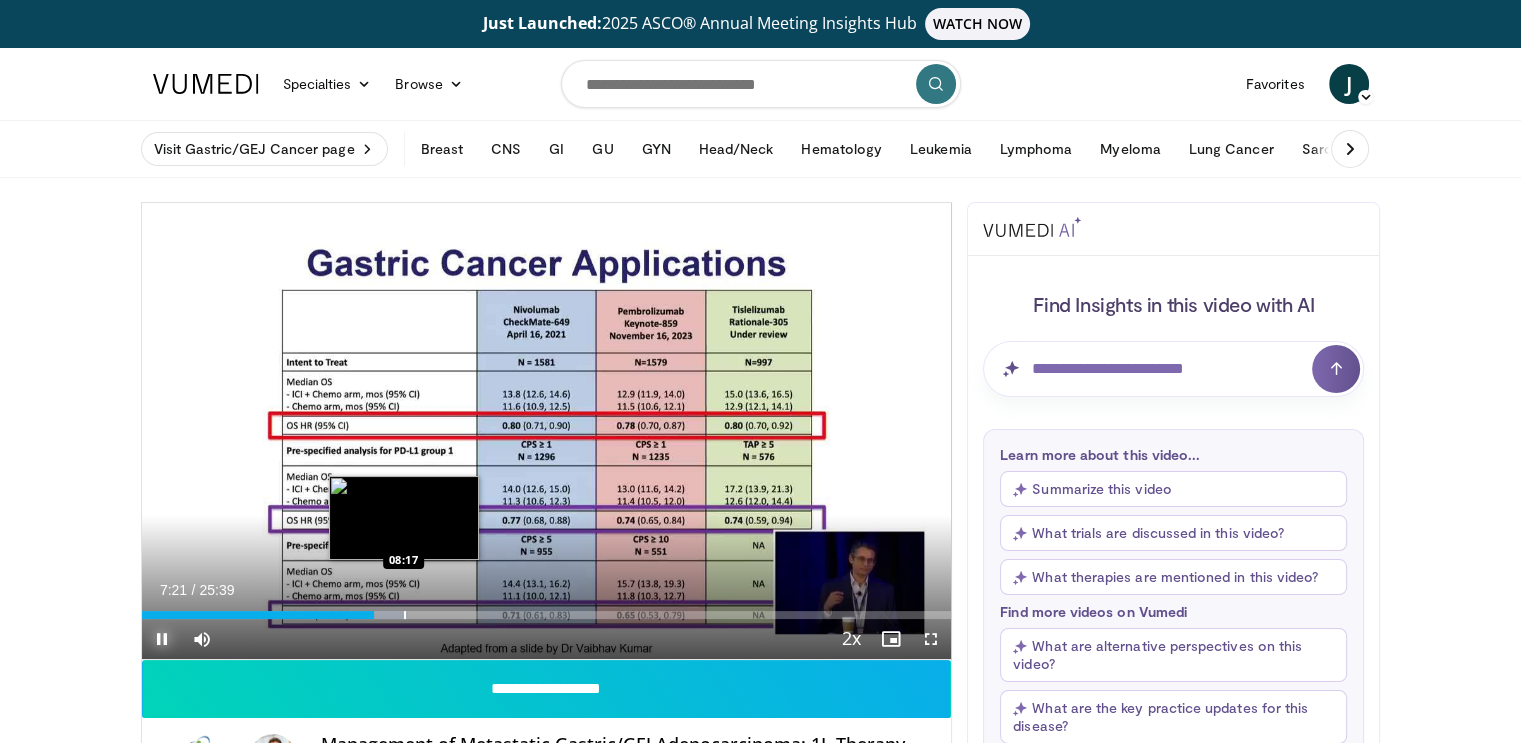 click at bounding box center (405, 615) 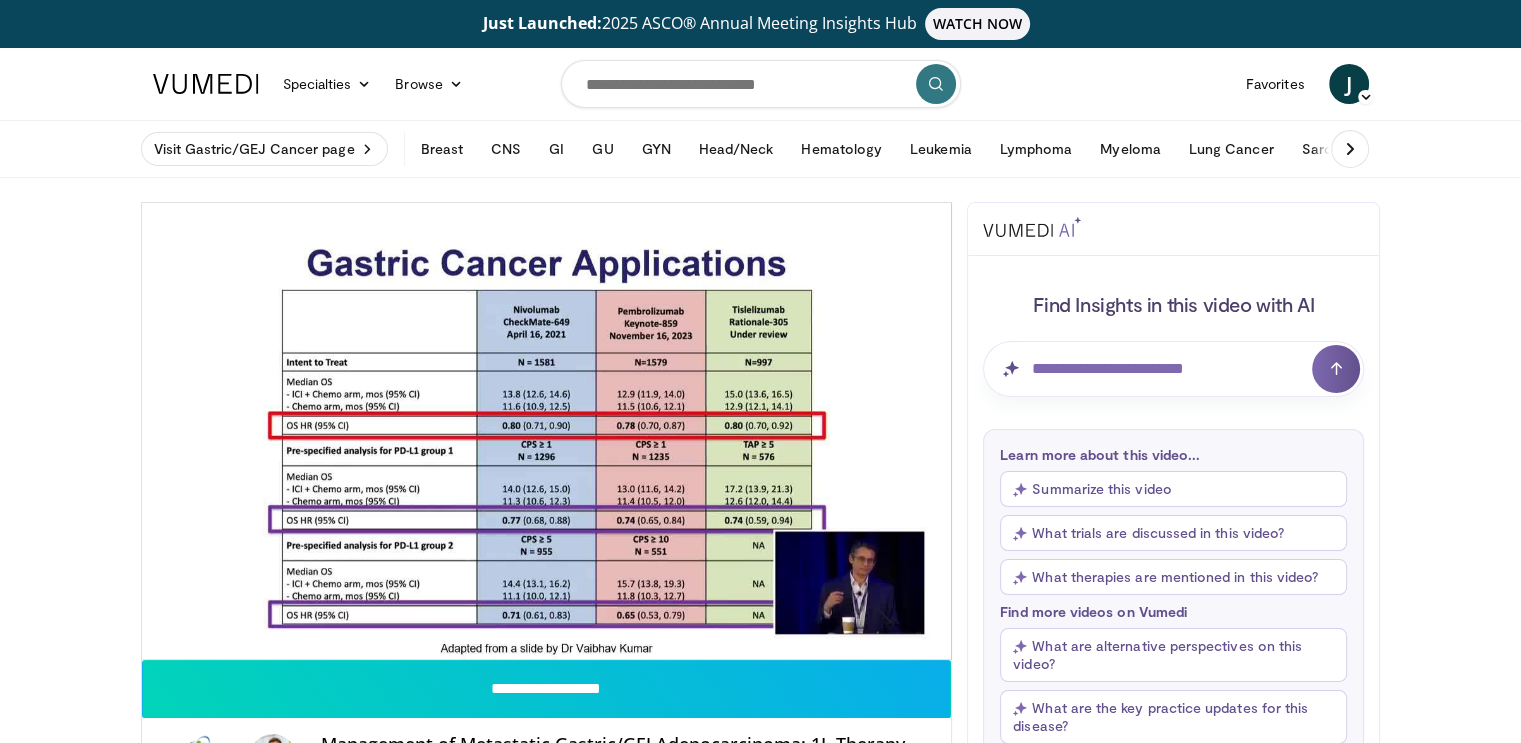 click on "**********" at bounding box center [547, 431] 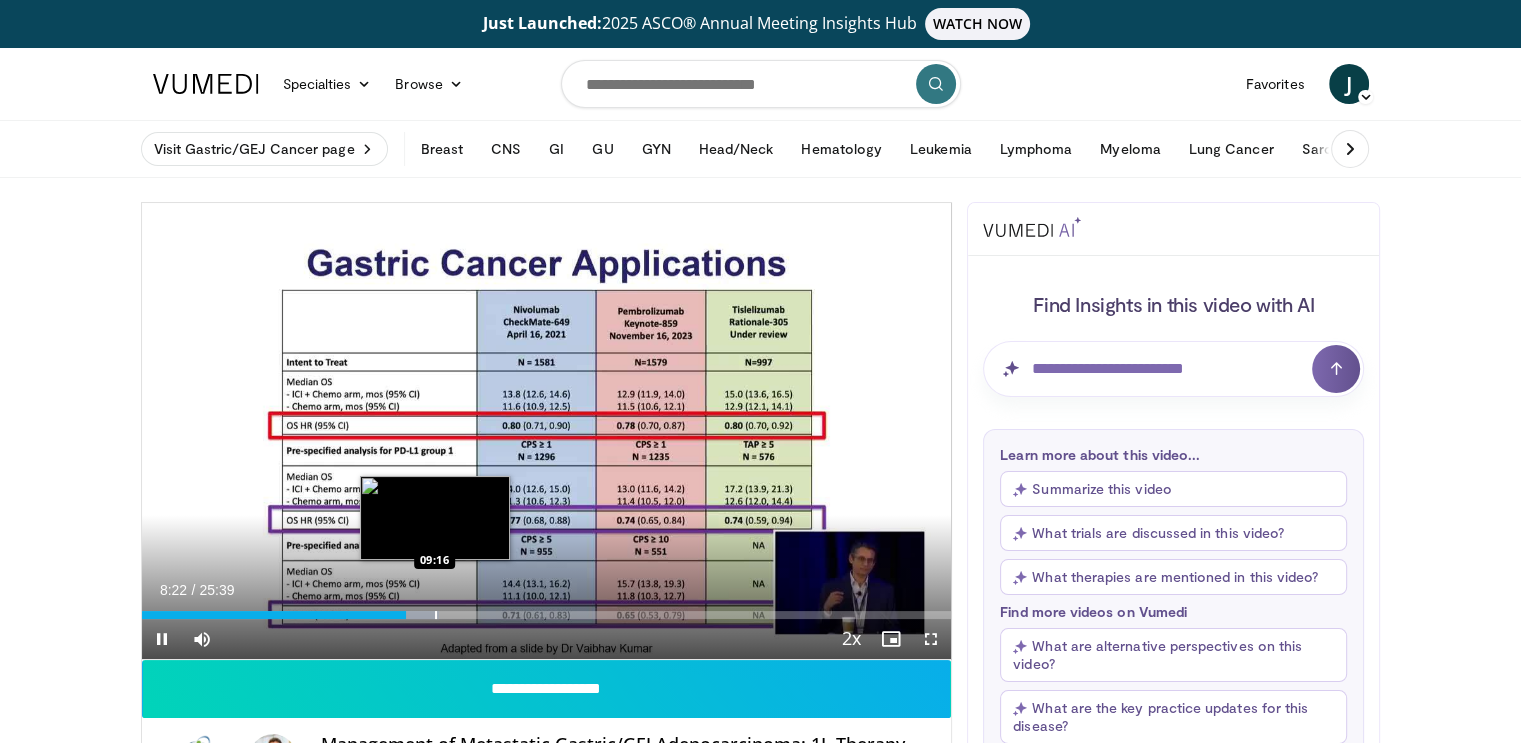 click at bounding box center [436, 615] 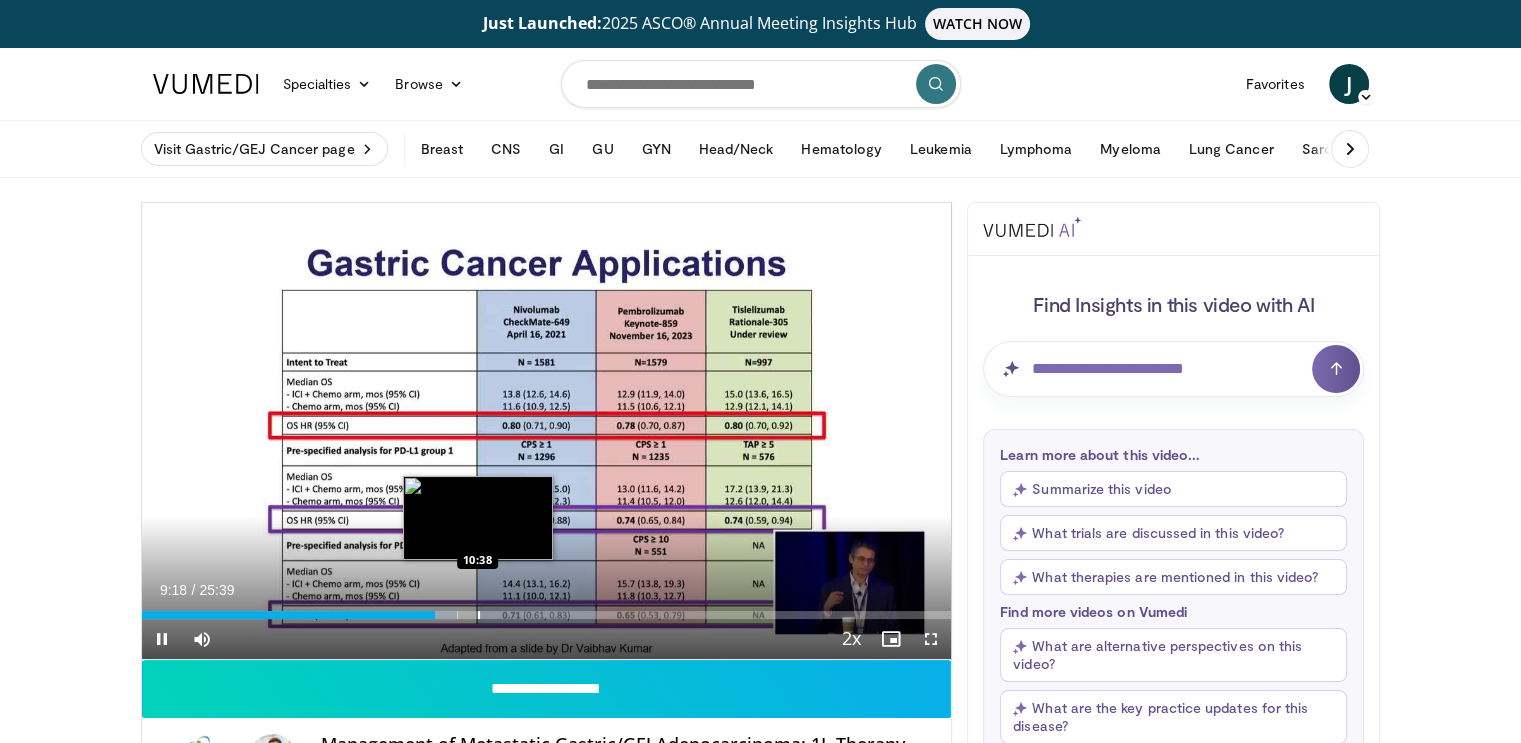 click at bounding box center [479, 615] 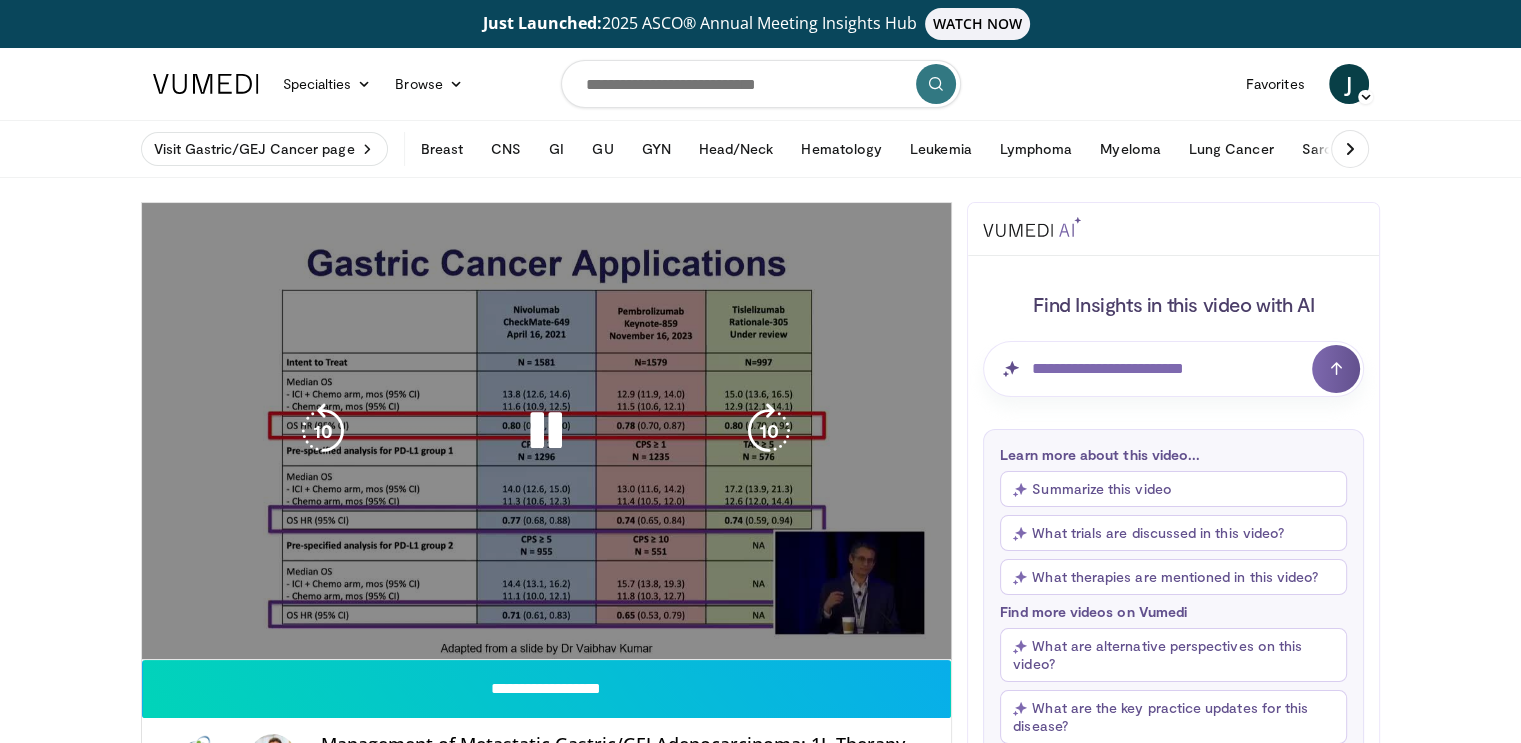 click on "**********" at bounding box center (547, 431) 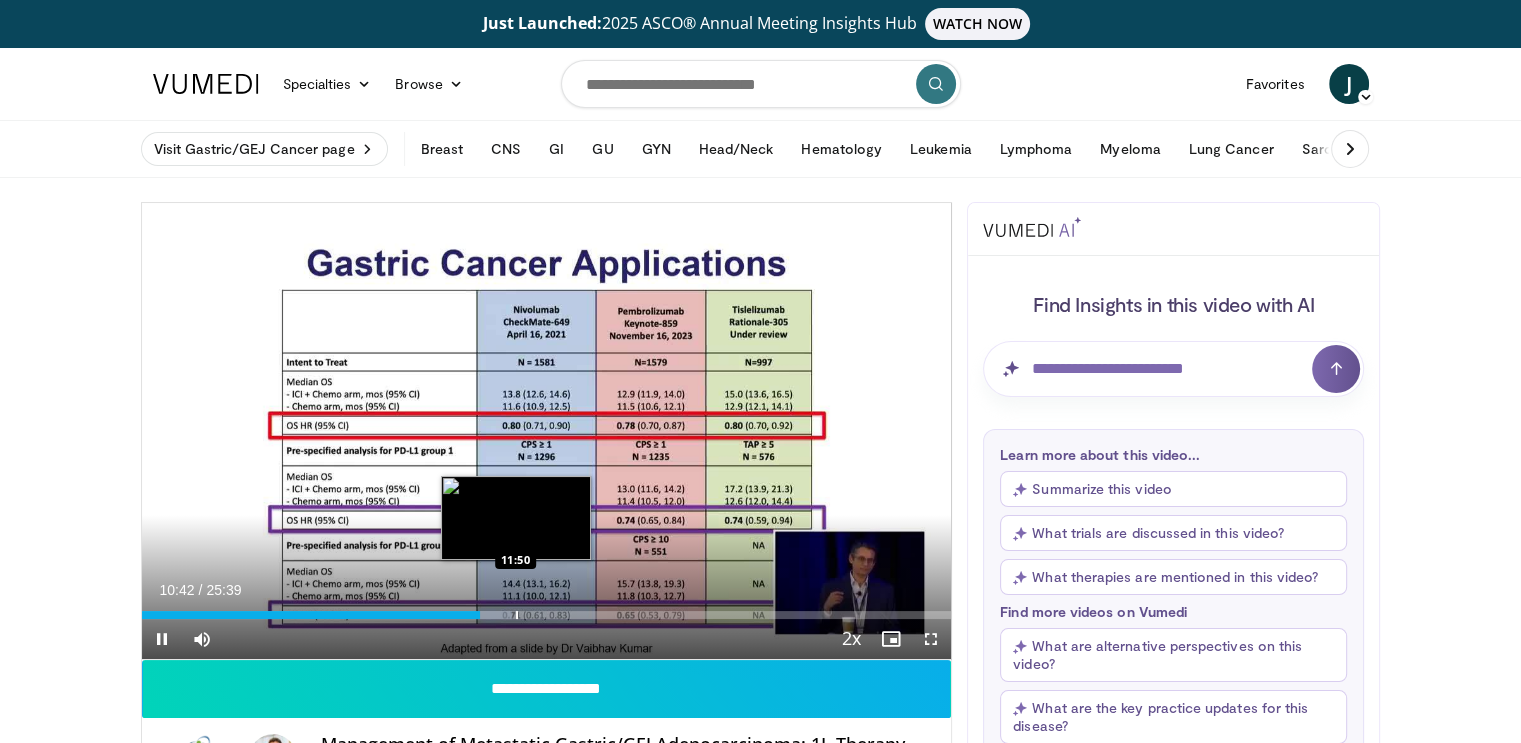 click at bounding box center [517, 615] 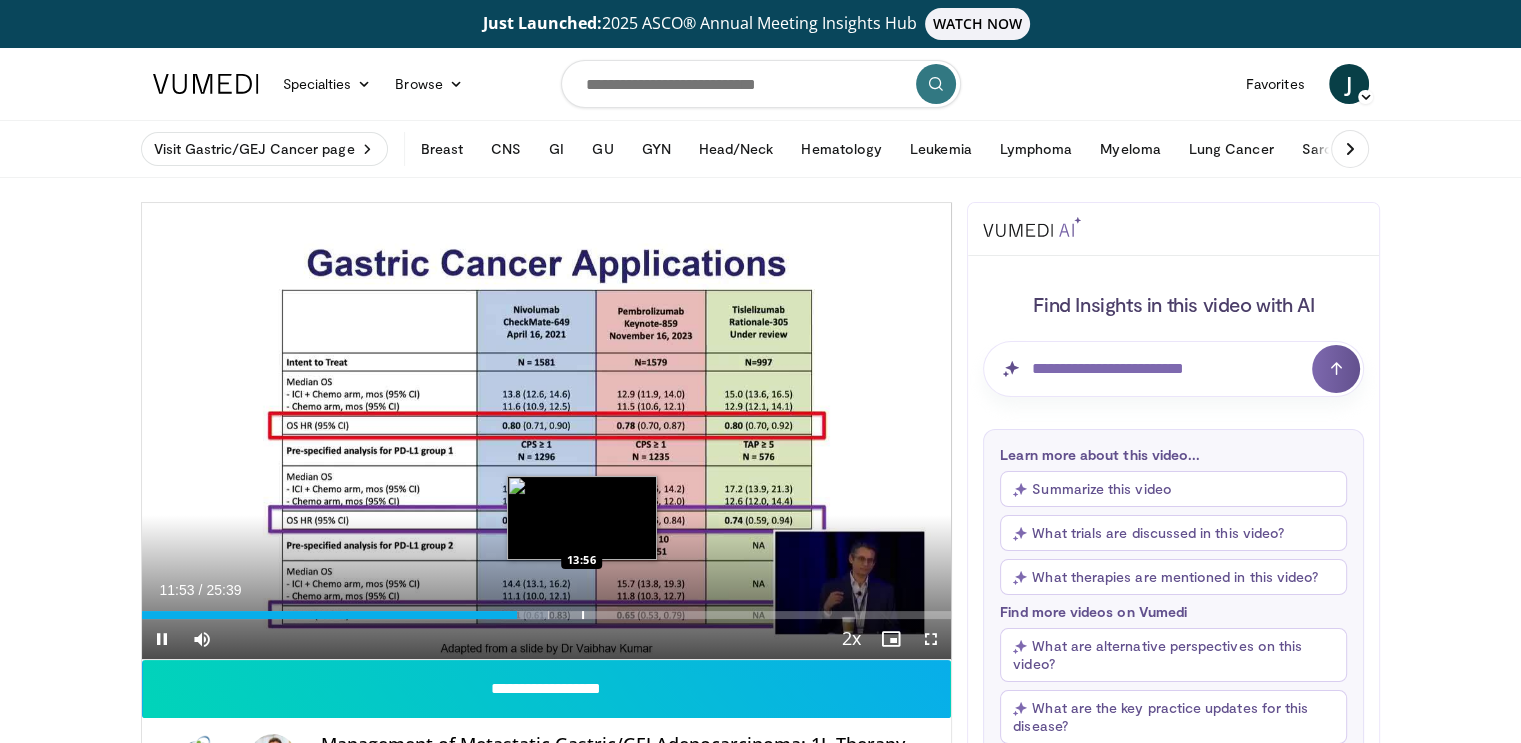 click at bounding box center [583, 615] 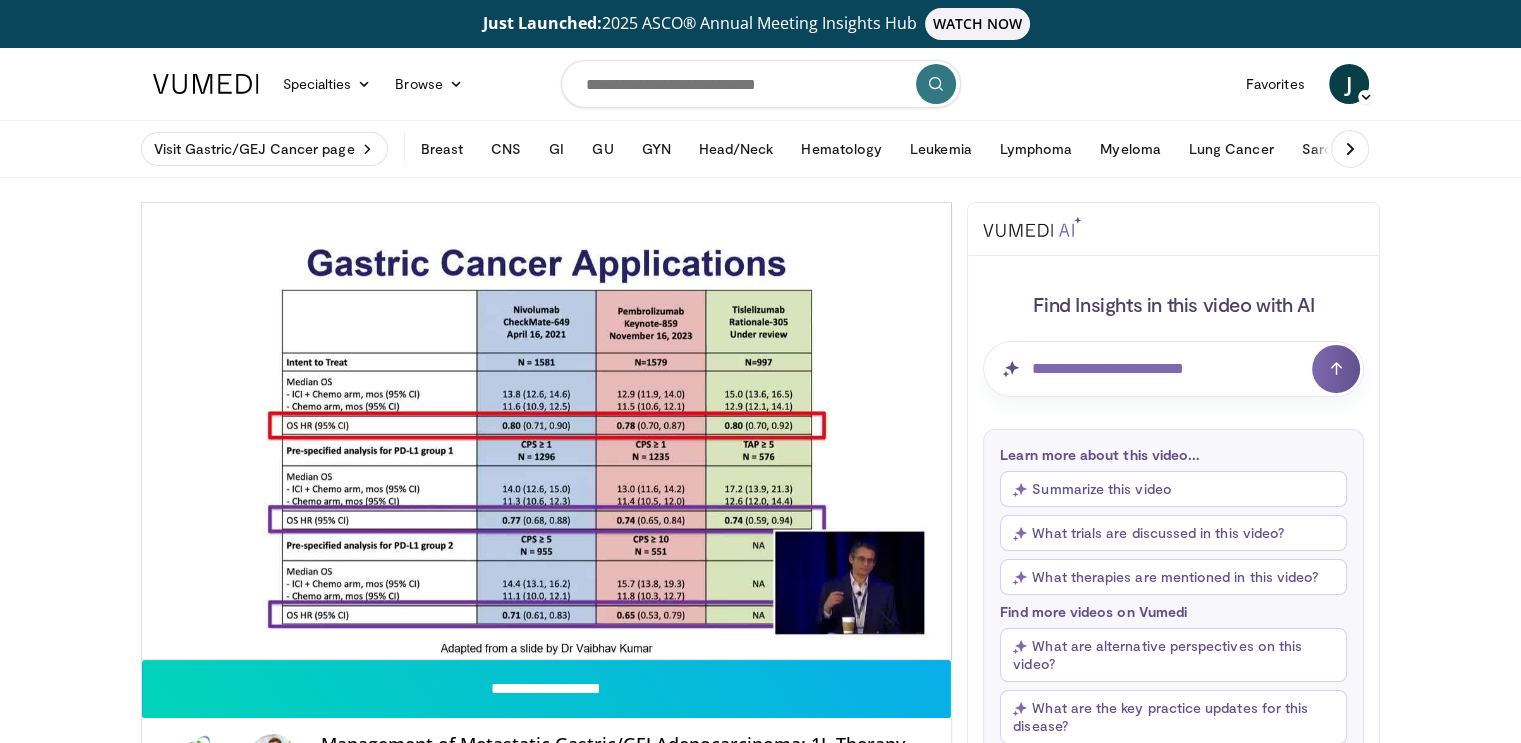 click on "10 seconds
Tap to unmute" at bounding box center (547, 431) 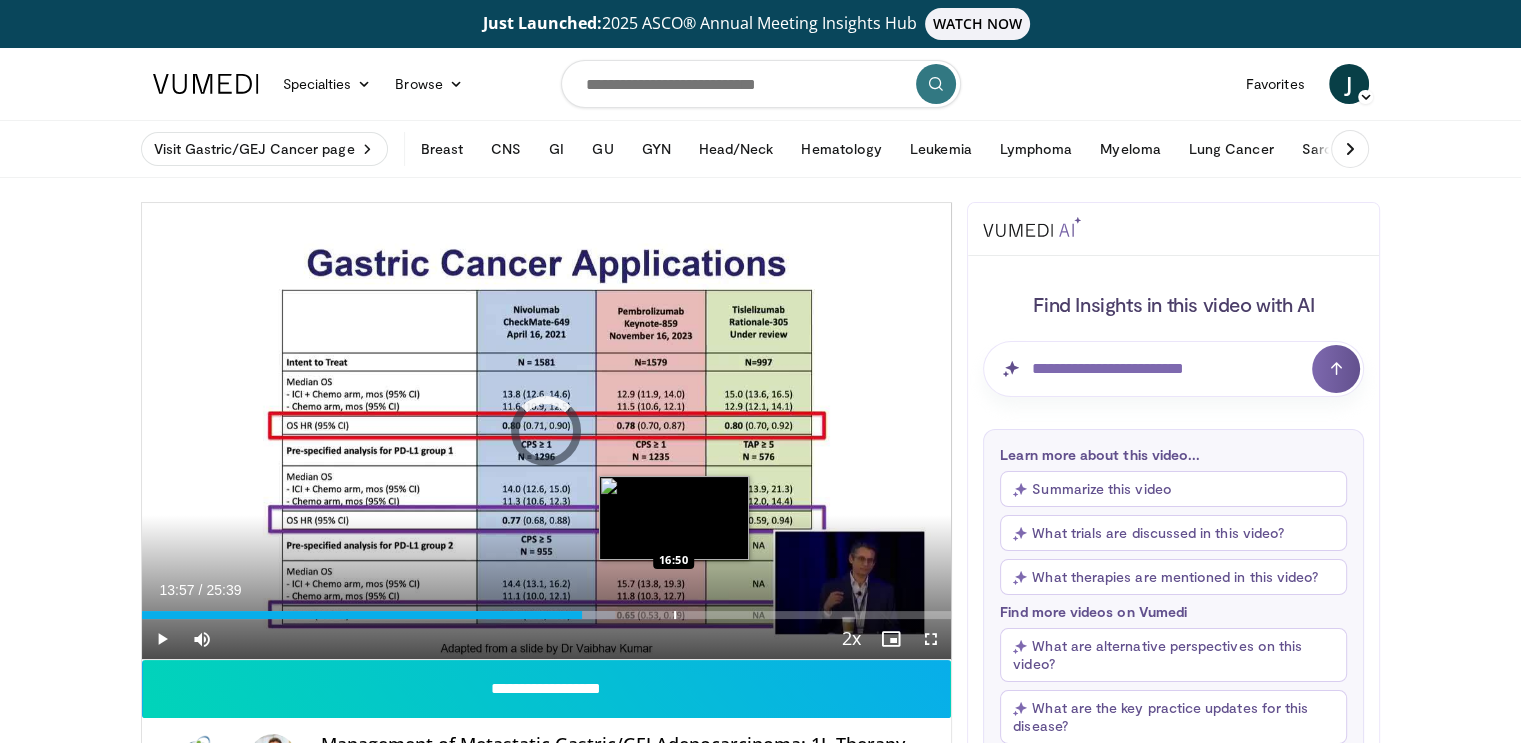 click at bounding box center (675, 615) 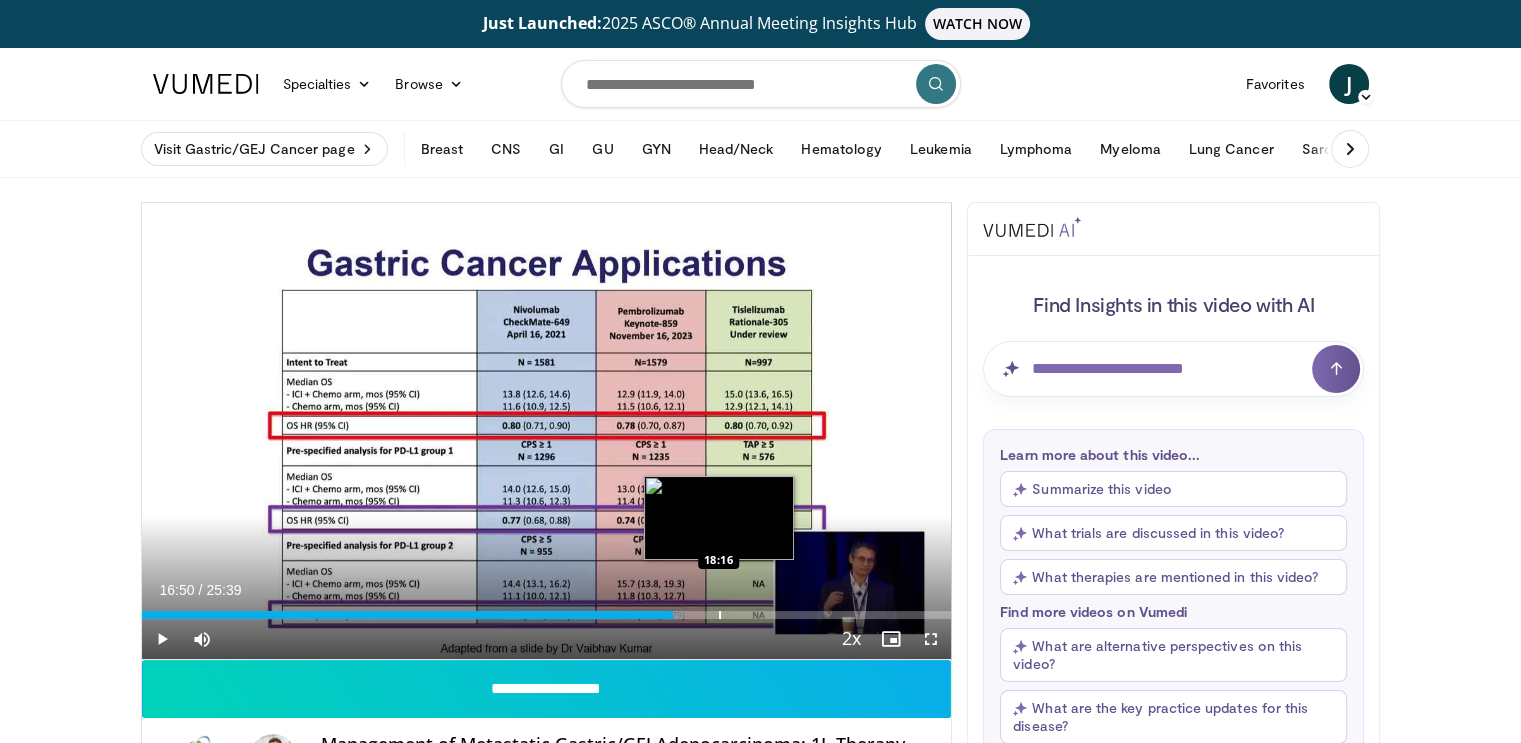 click at bounding box center [720, 615] 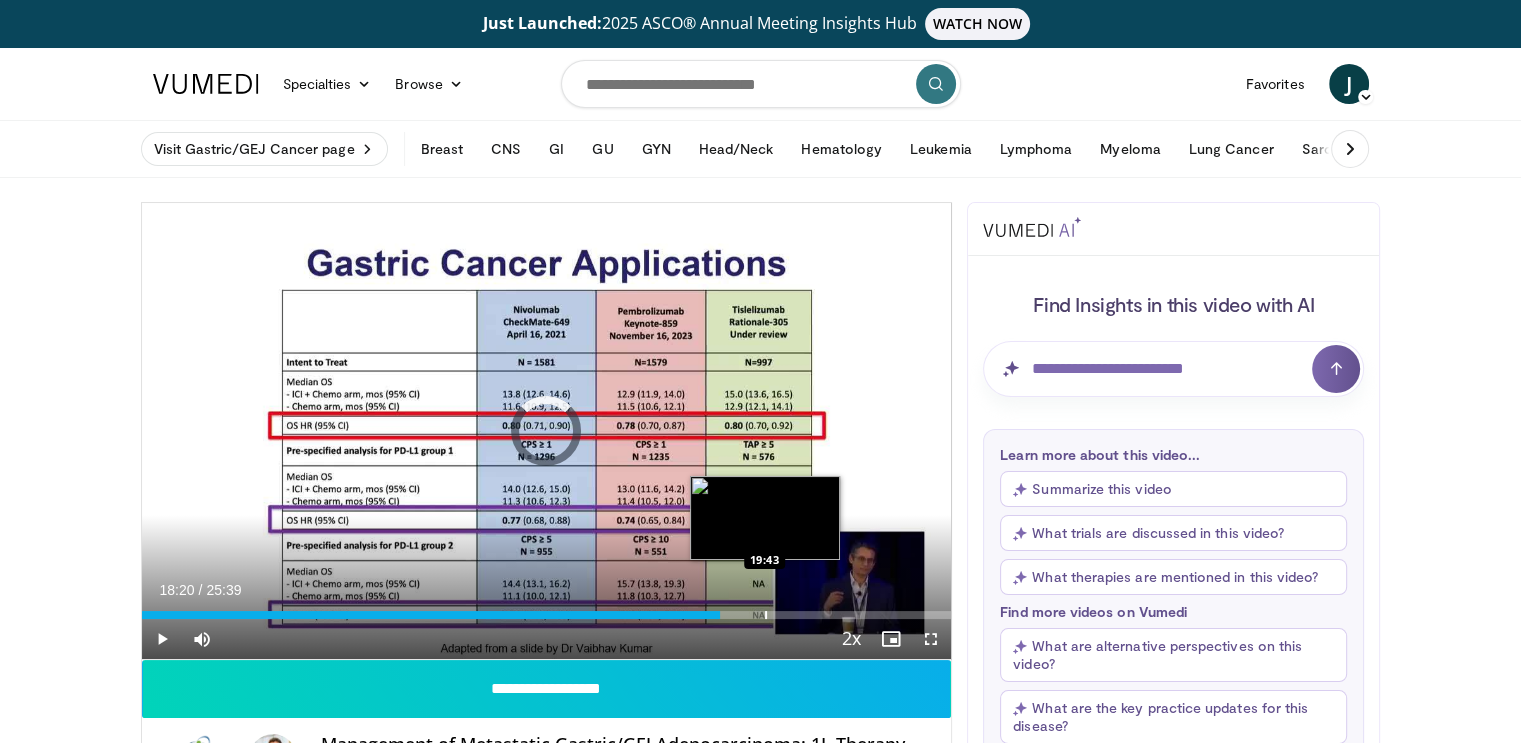 drag, startPoint x: 764, startPoint y: 610, endPoint x: 796, endPoint y: 611, distance: 32.01562 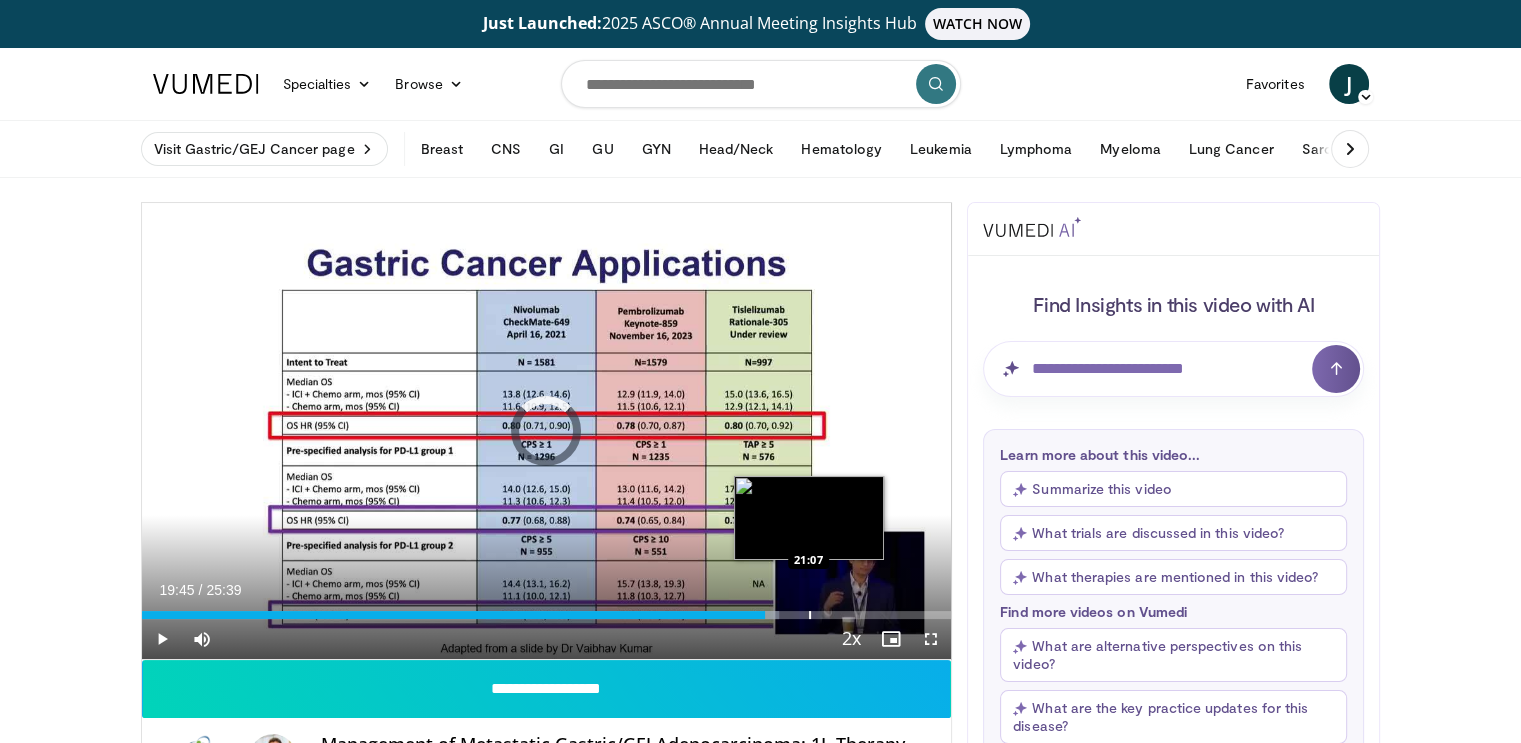 click at bounding box center (810, 615) 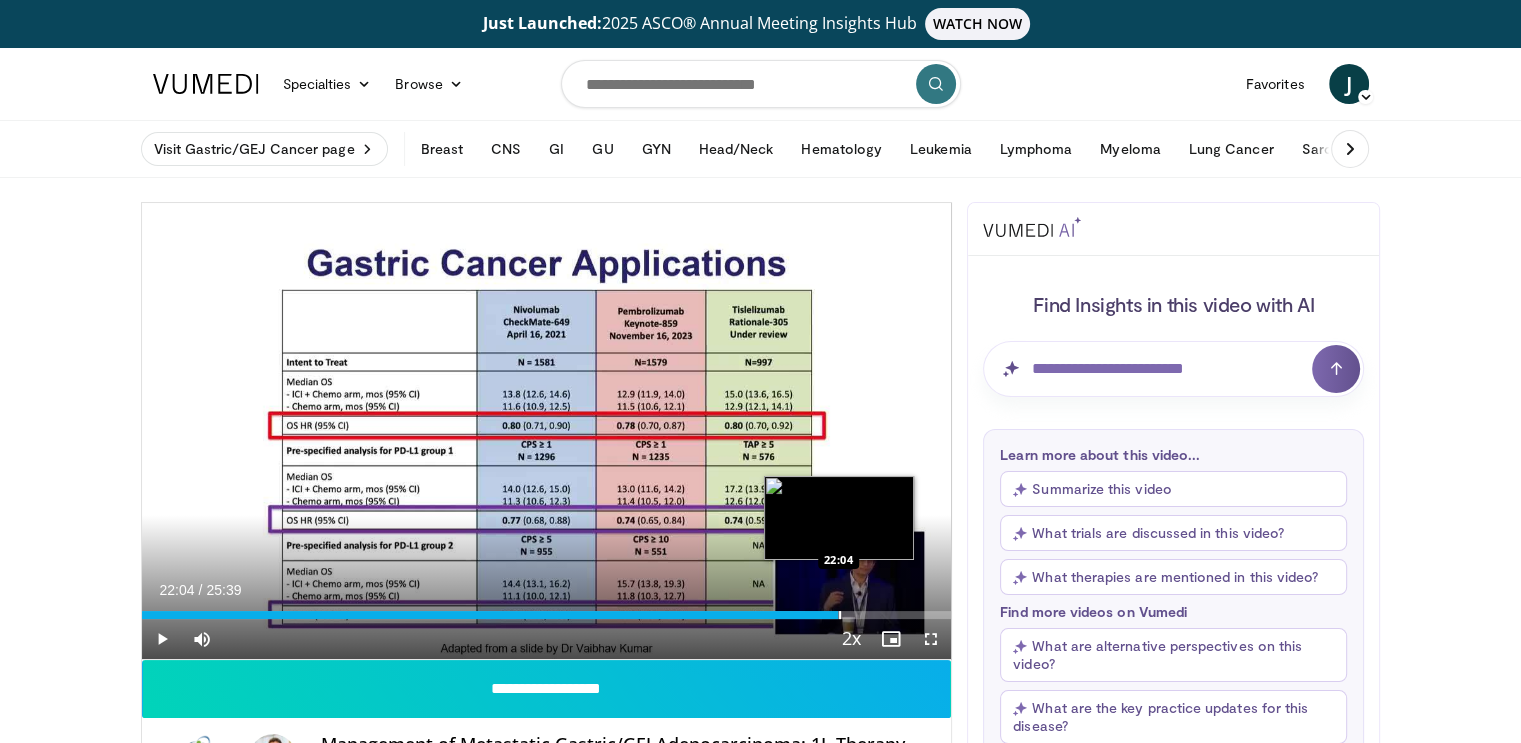 drag, startPoint x: 838, startPoint y: 615, endPoint x: 868, endPoint y: 613, distance: 30.066593 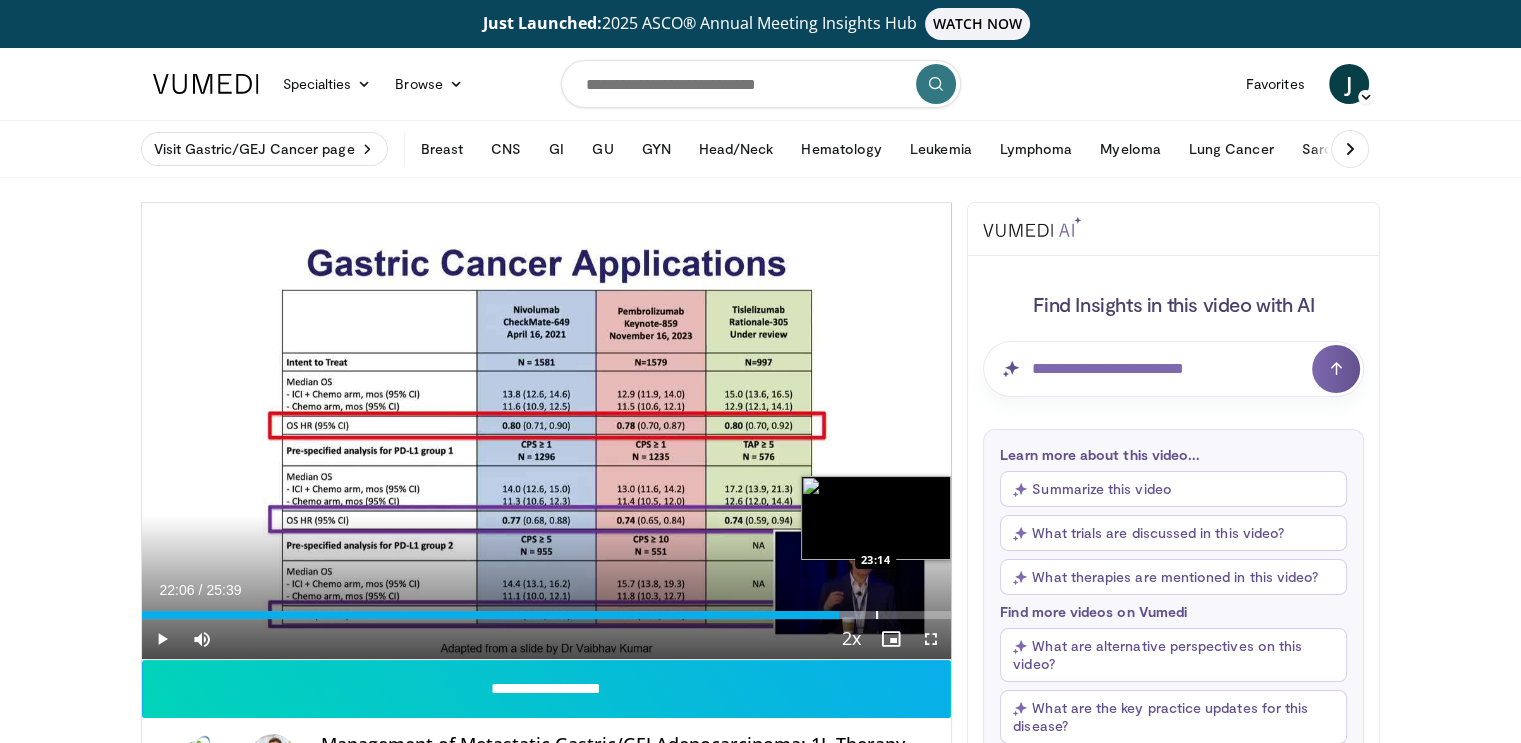 click at bounding box center (877, 615) 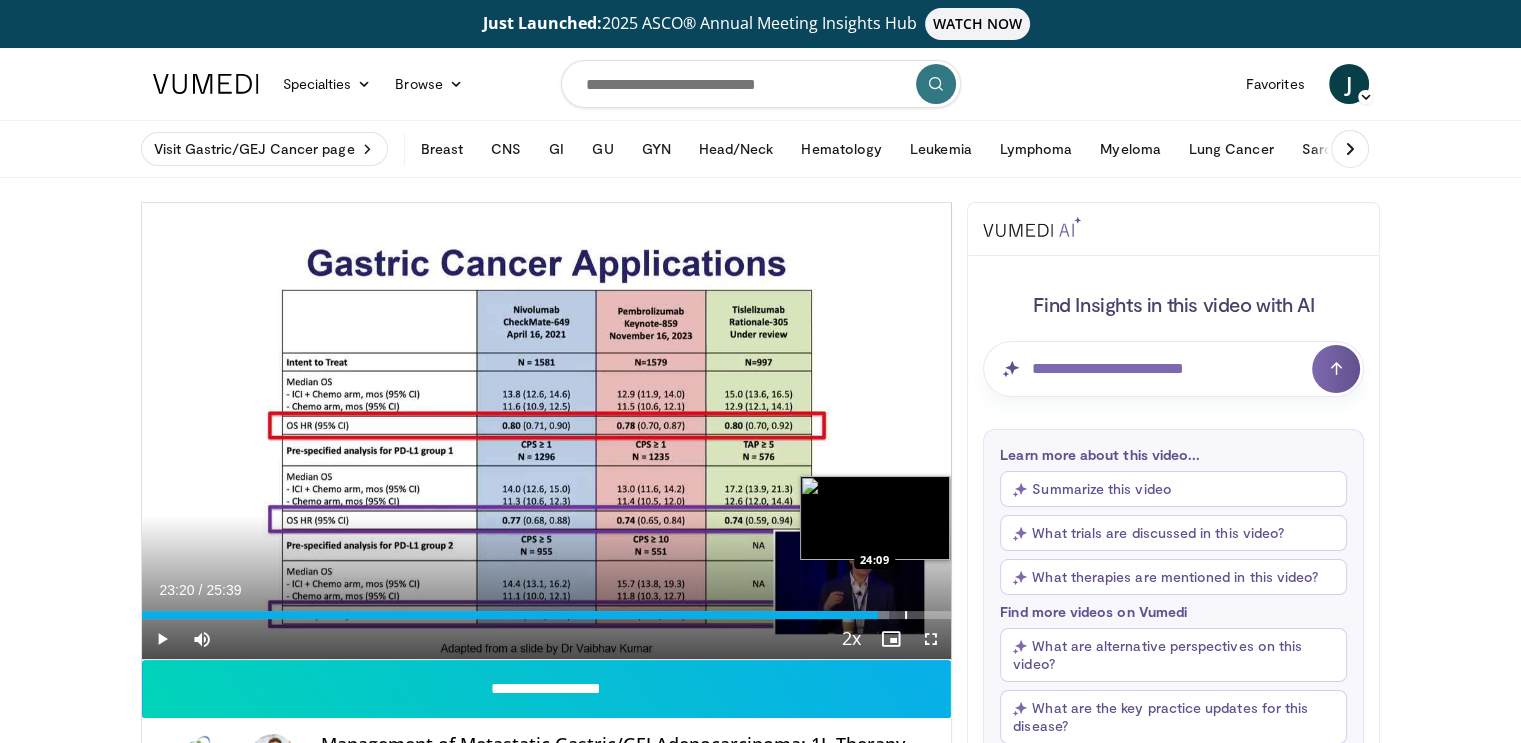 click at bounding box center [906, 615] 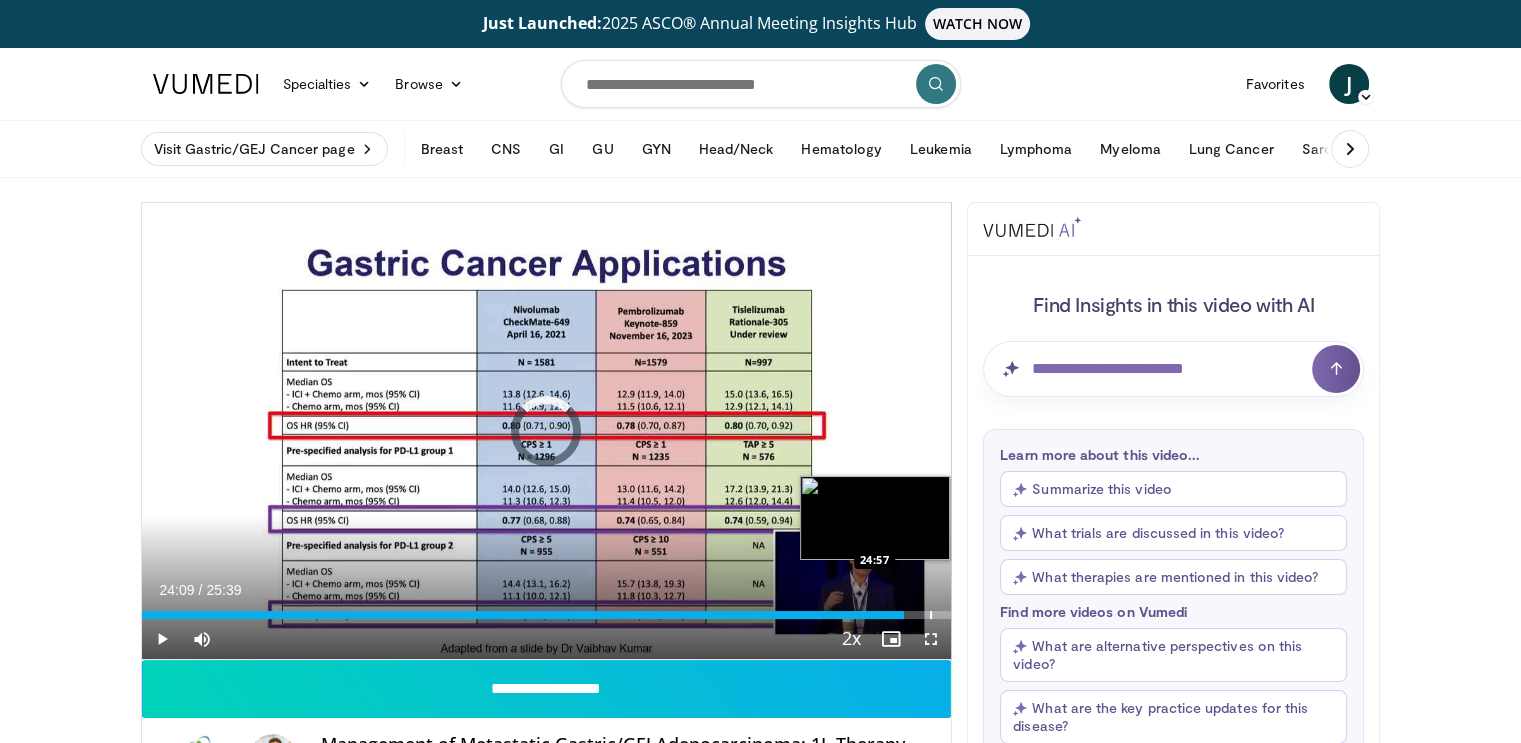 click at bounding box center (931, 615) 